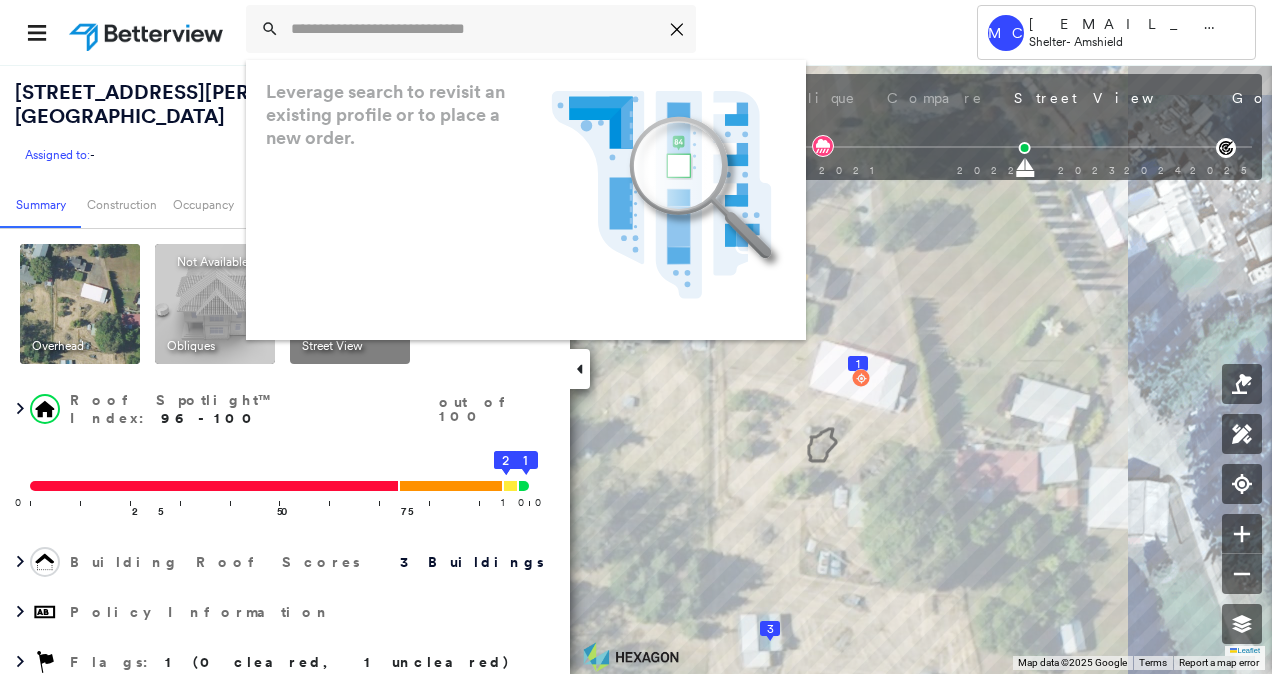 scroll, scrollTop: 0, scrollLeft: 0, axis: both 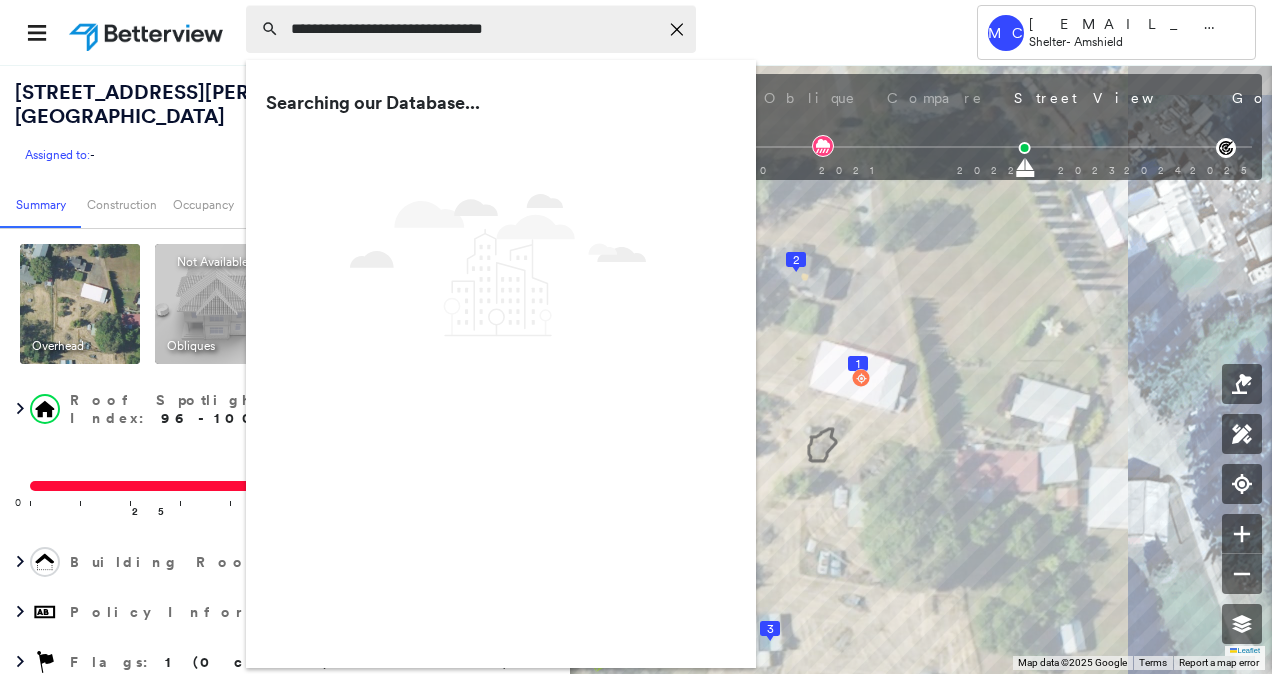 click on "**********" at bounding box center [474, 29] 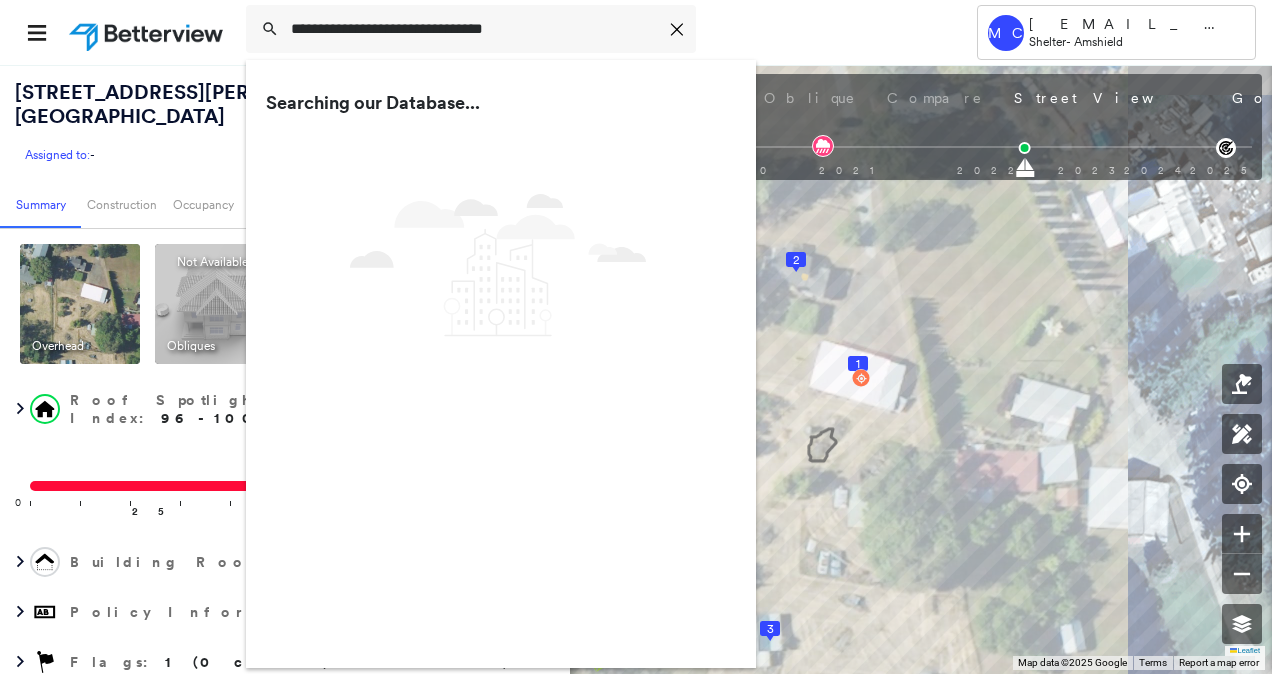 drag, startPoint x: 573, startPoint y: 22, endPoint x: 86, endPoint y: -39, distance: 490.80545 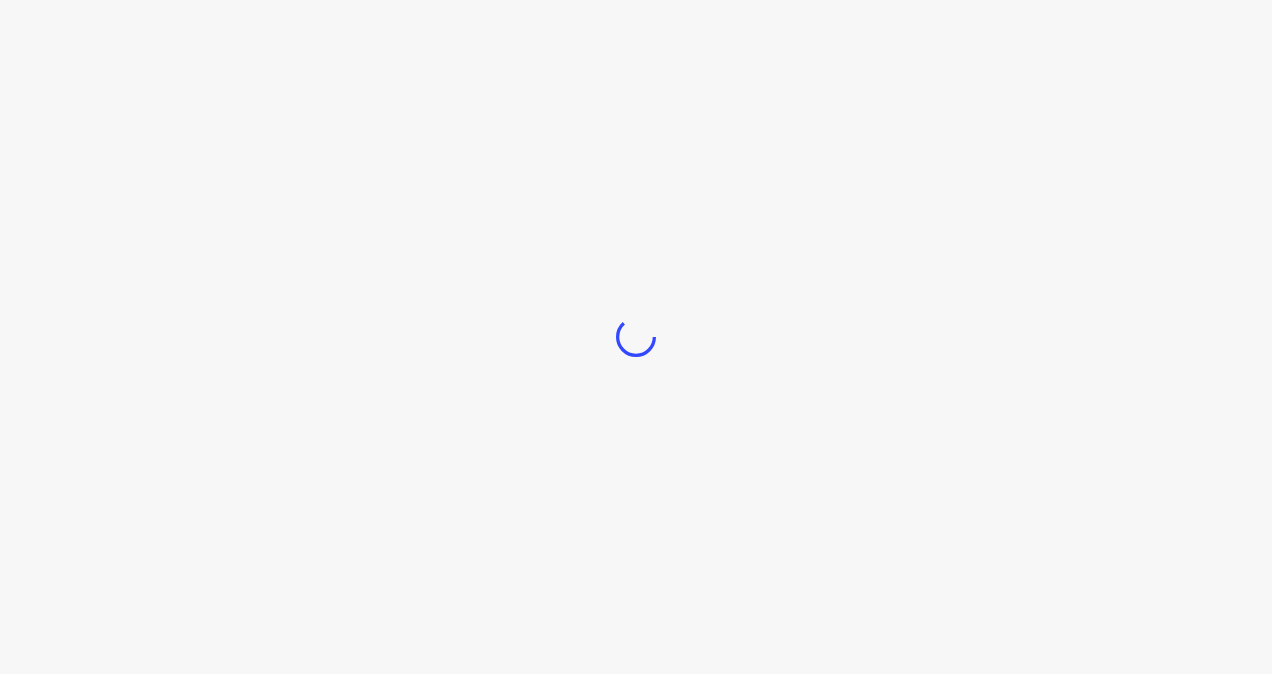 scroll, scrollTop: 0, scrollLeft: 0, axis: both 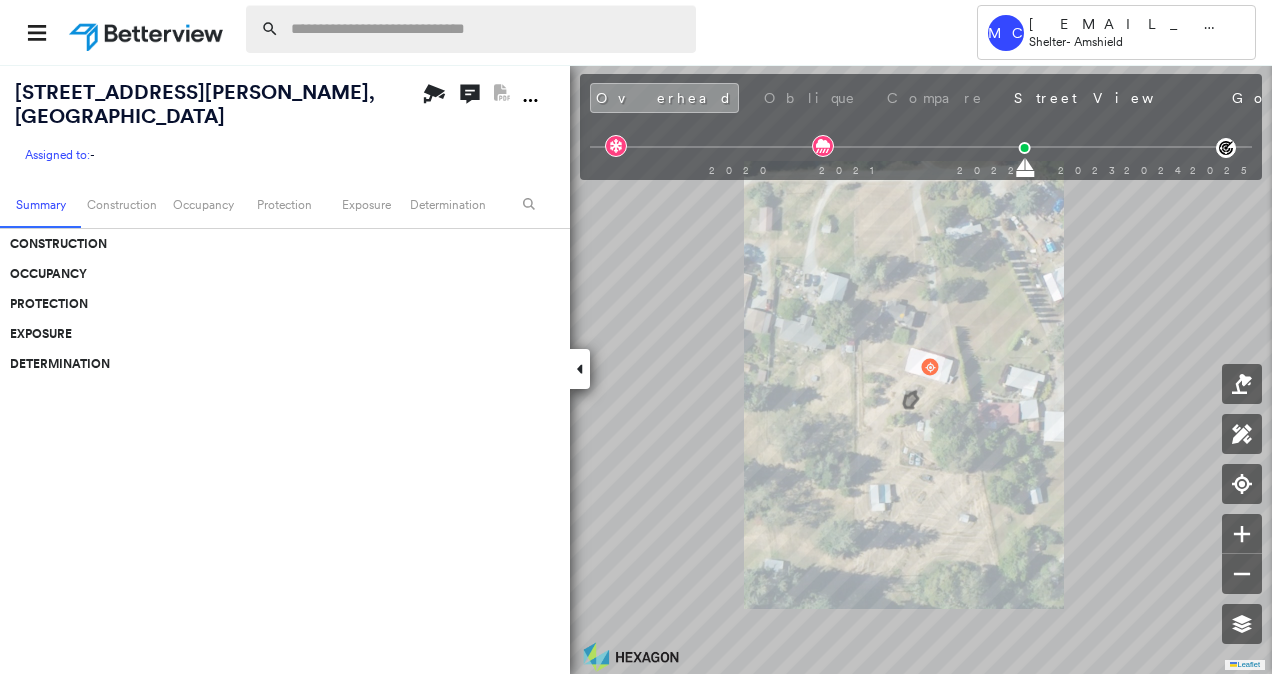 click at bounding box center (487, 29) 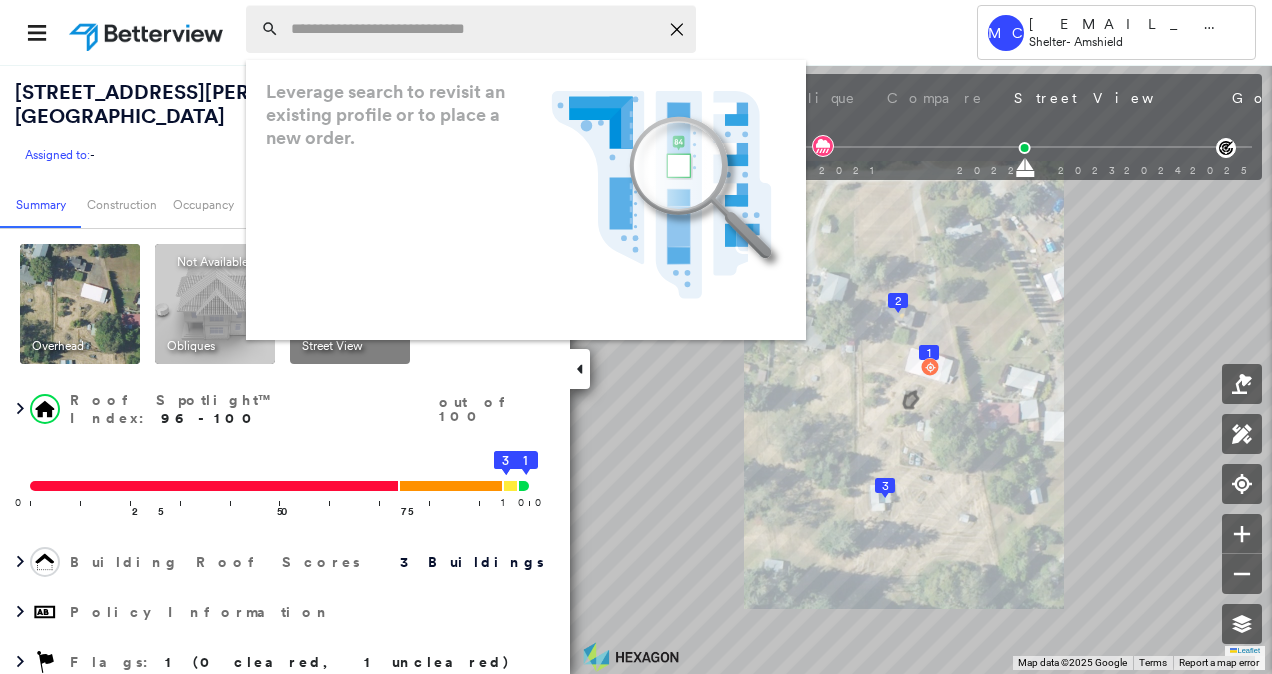 paste on "**********" 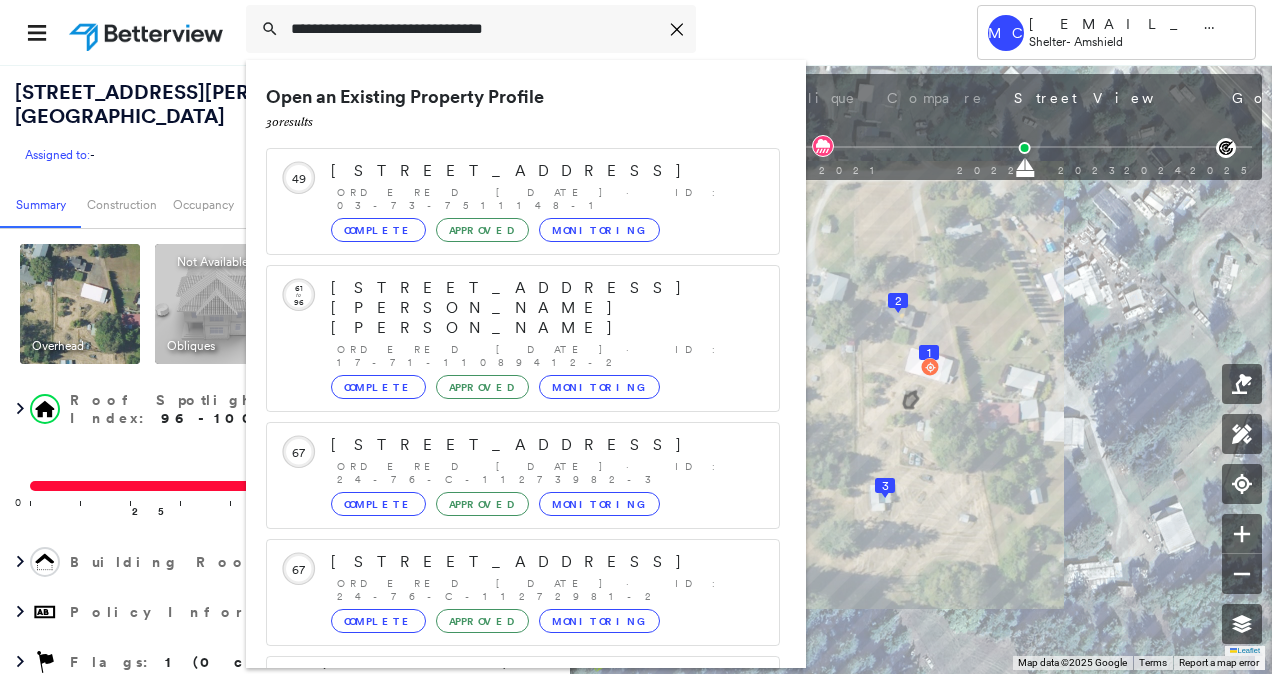 scroll, scrollTop: 206, scrollLeft: 0, axis: vertical 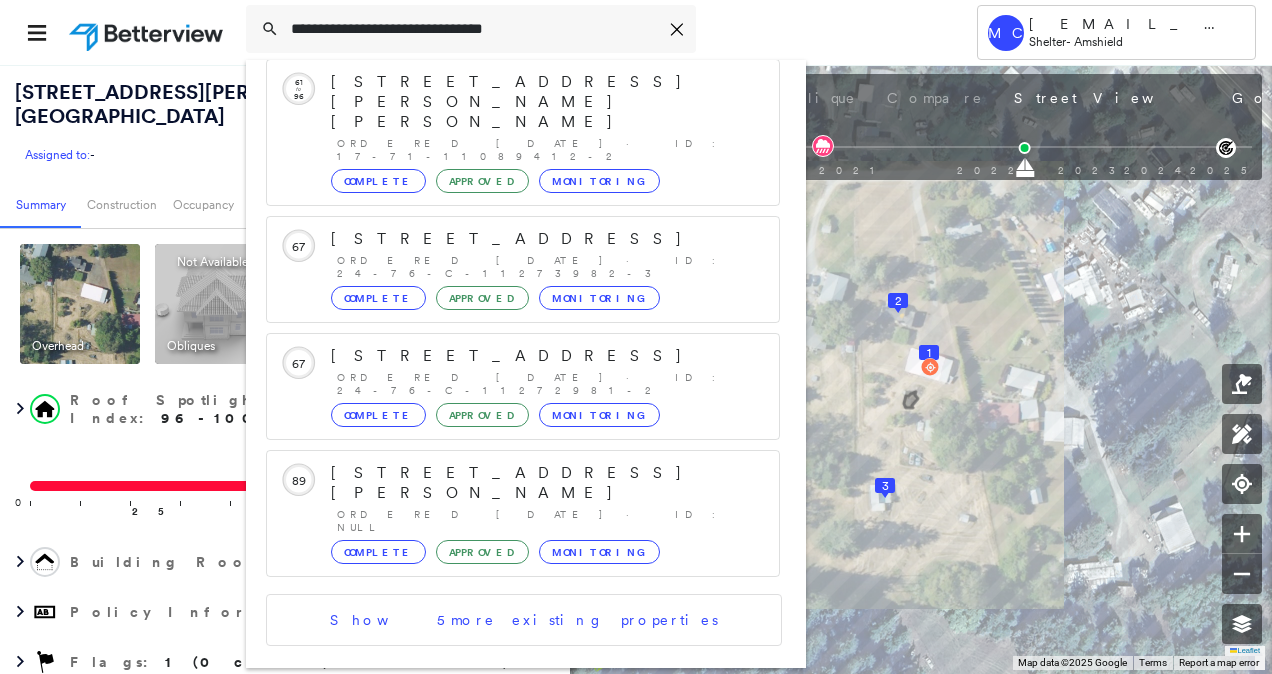 type on "**********" 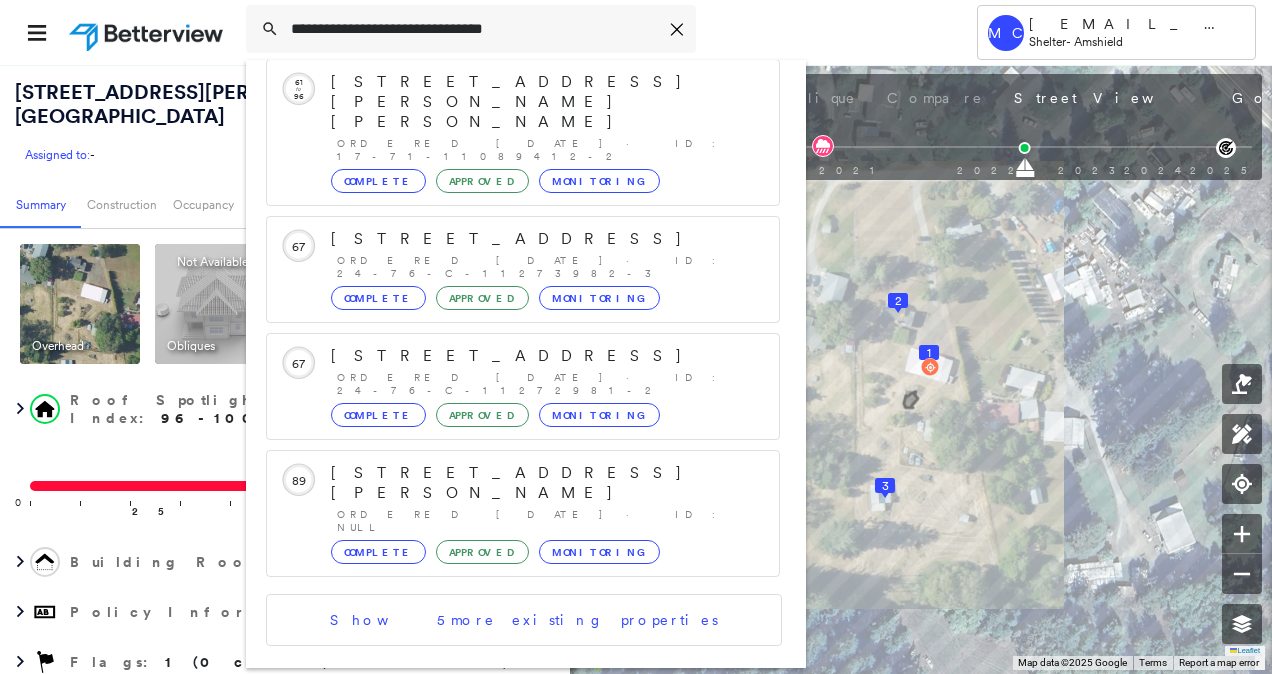 click on "1404 N Pettet Ln, Payson, AZ 85541, USA" at bounding box center (501, 758) 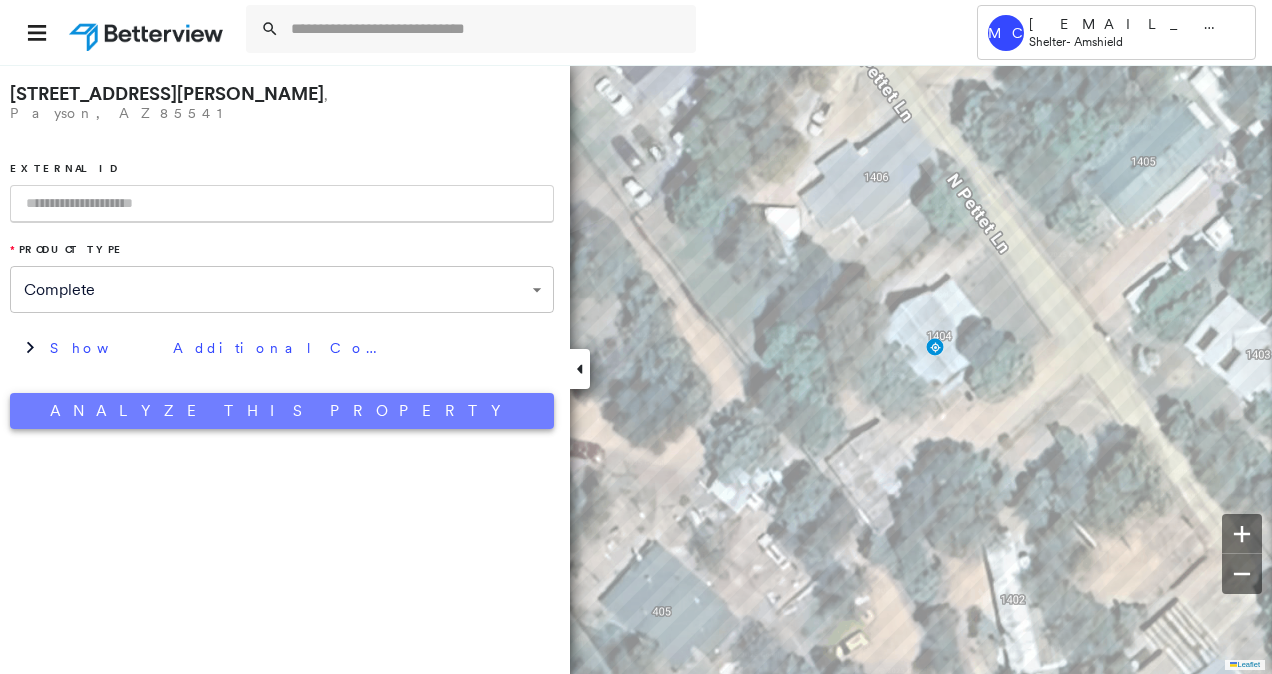 click on "Analyze This Property" at bounding box center (282, 411) 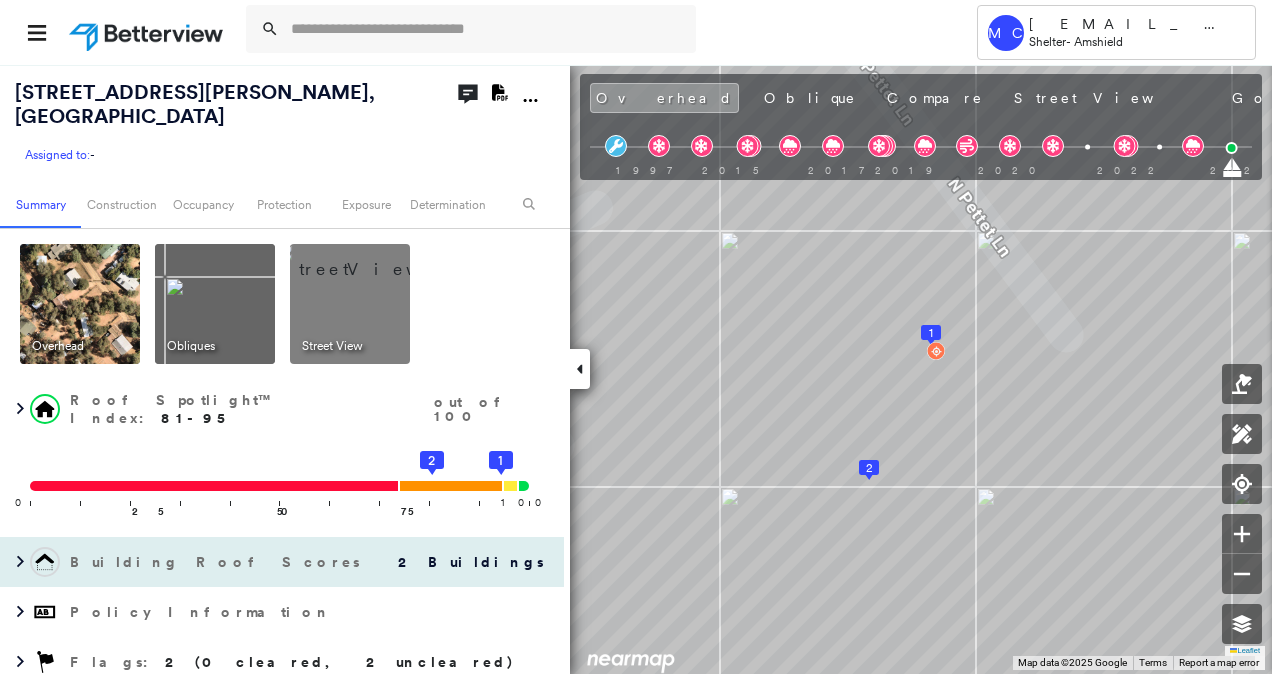 click on "Building Roof Scores" at bounding box center (217, 562) 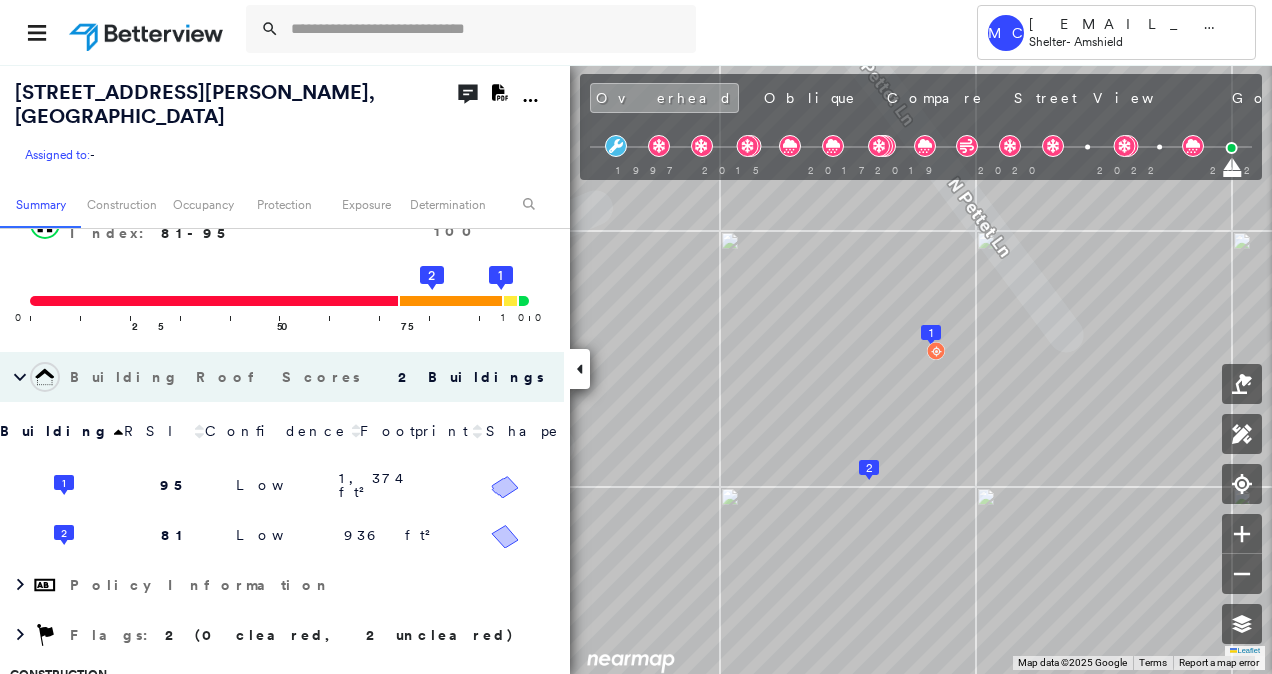 scroll, scrollTop: 186, scrollLeft: 0, axis: vertical 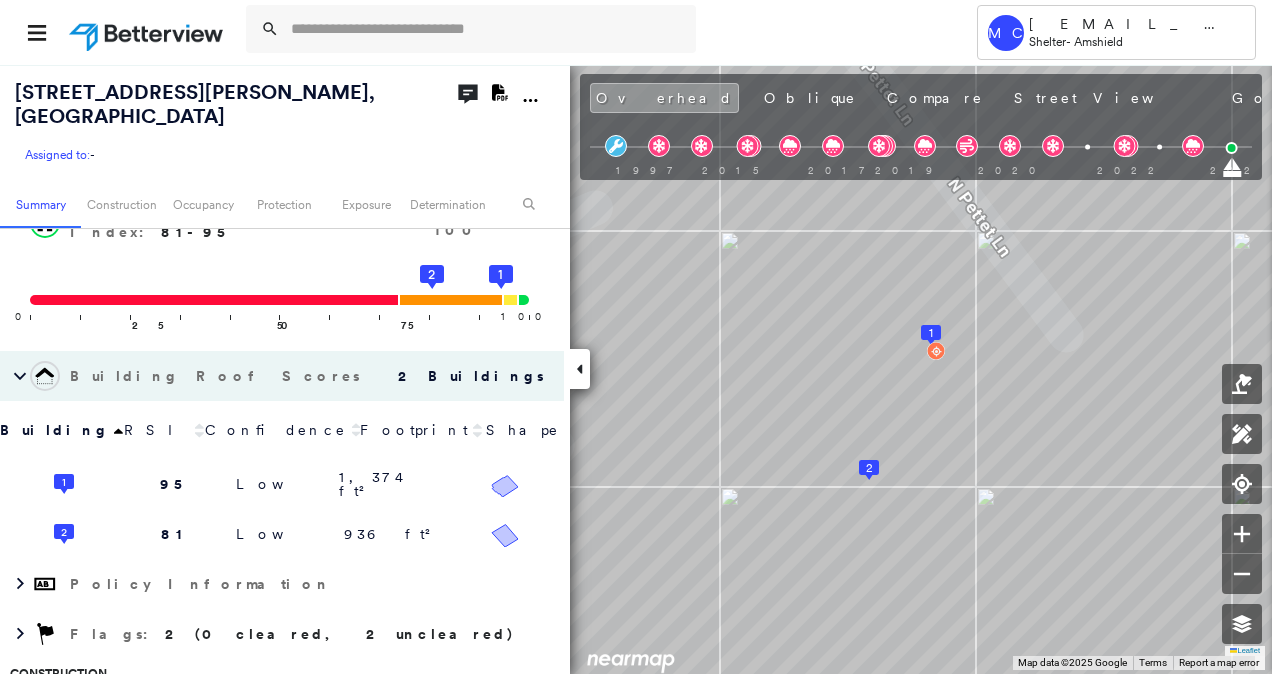 click on "Download PDF Report" 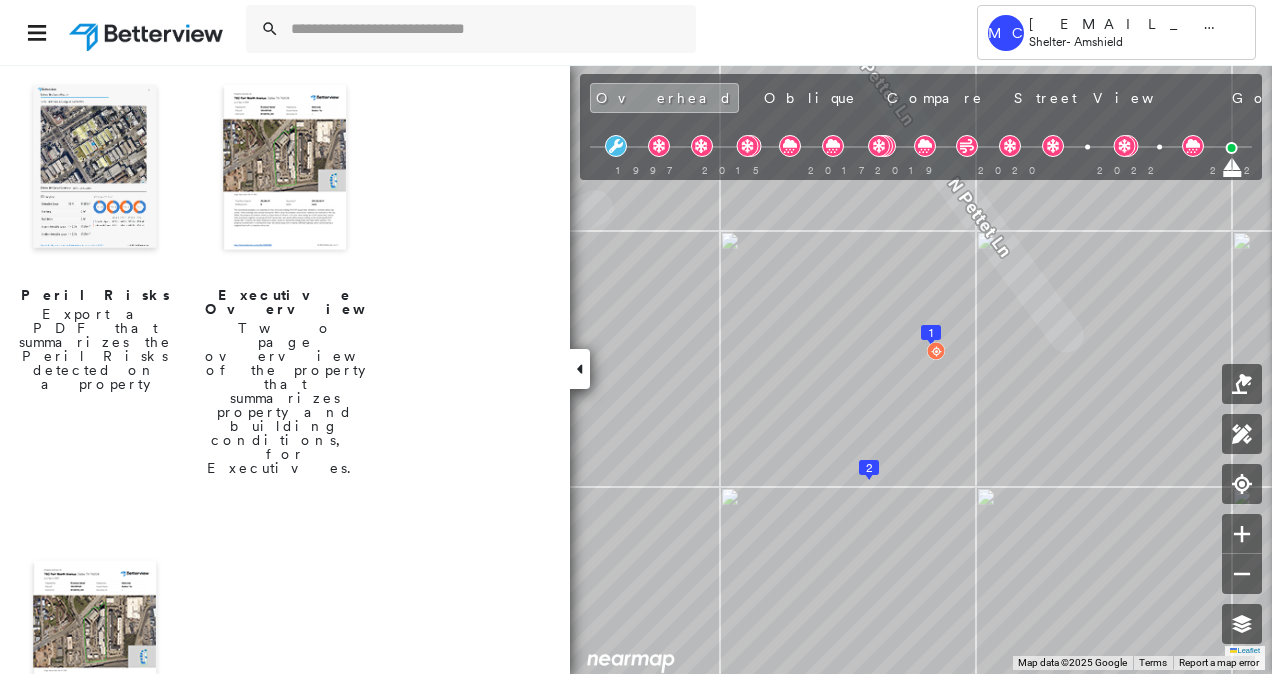 scroll, scrollTop: 716, scrollLeft: 0, axis: vertical 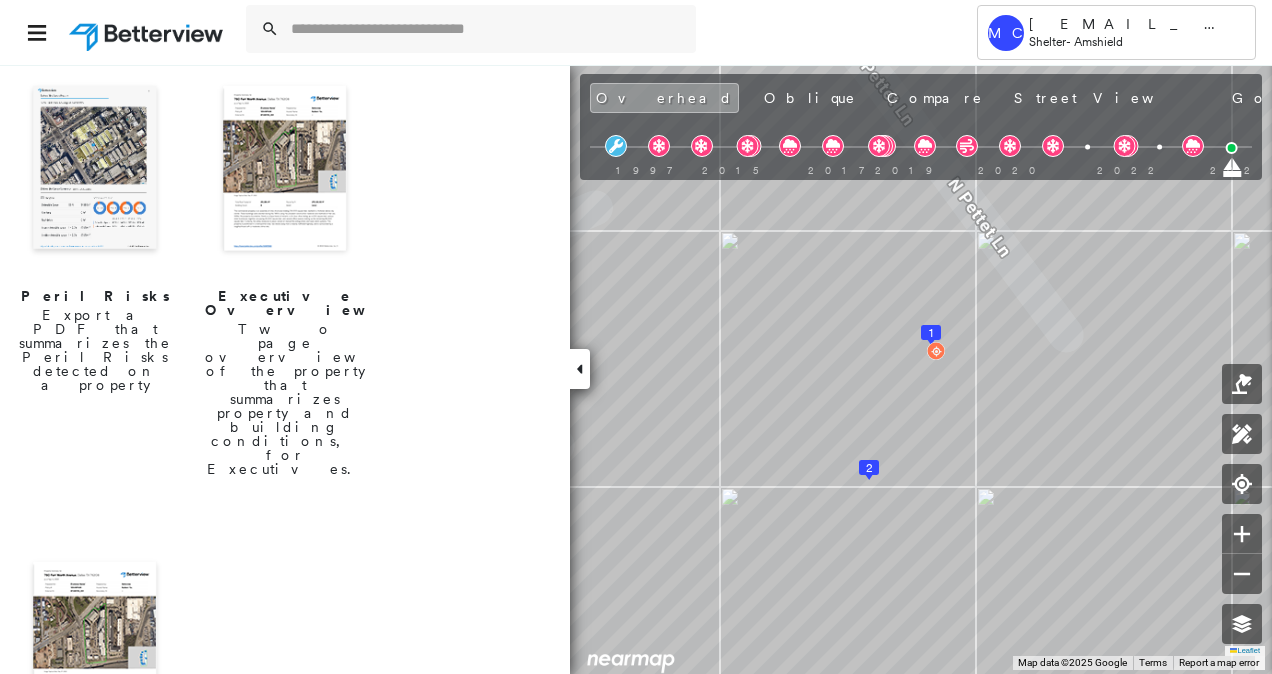 click at bounding box center (95, 646) 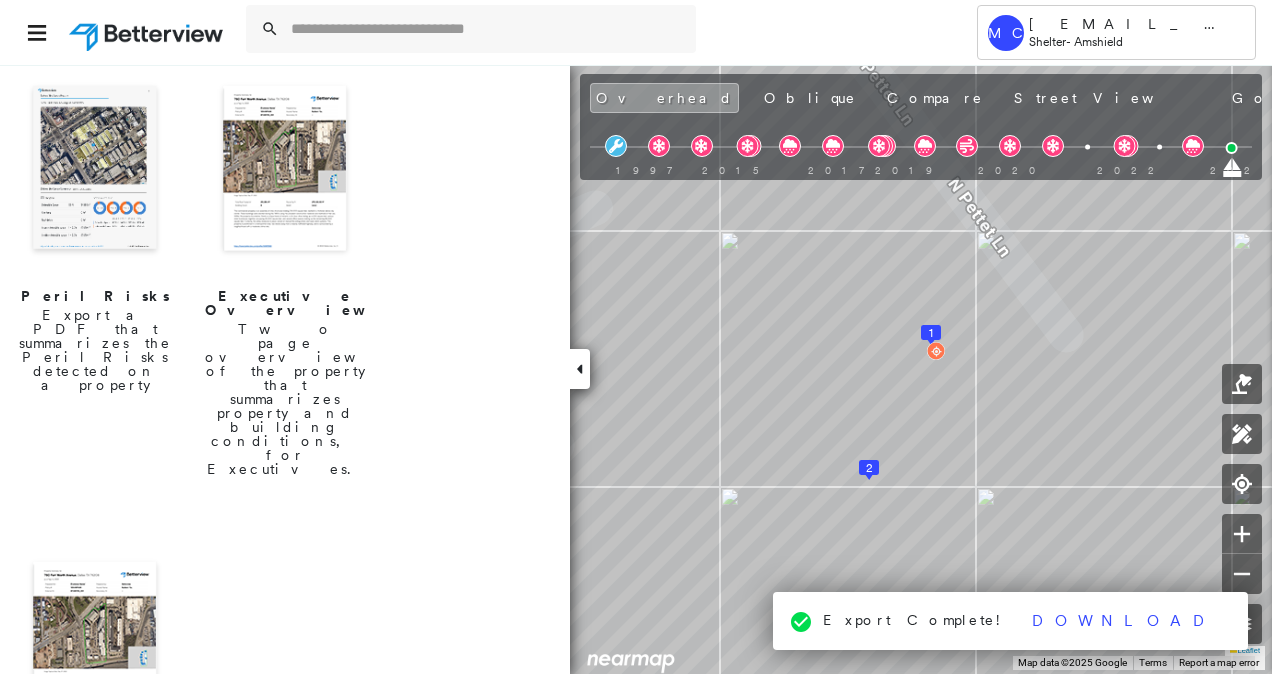 click at bounding box center [95, 646] 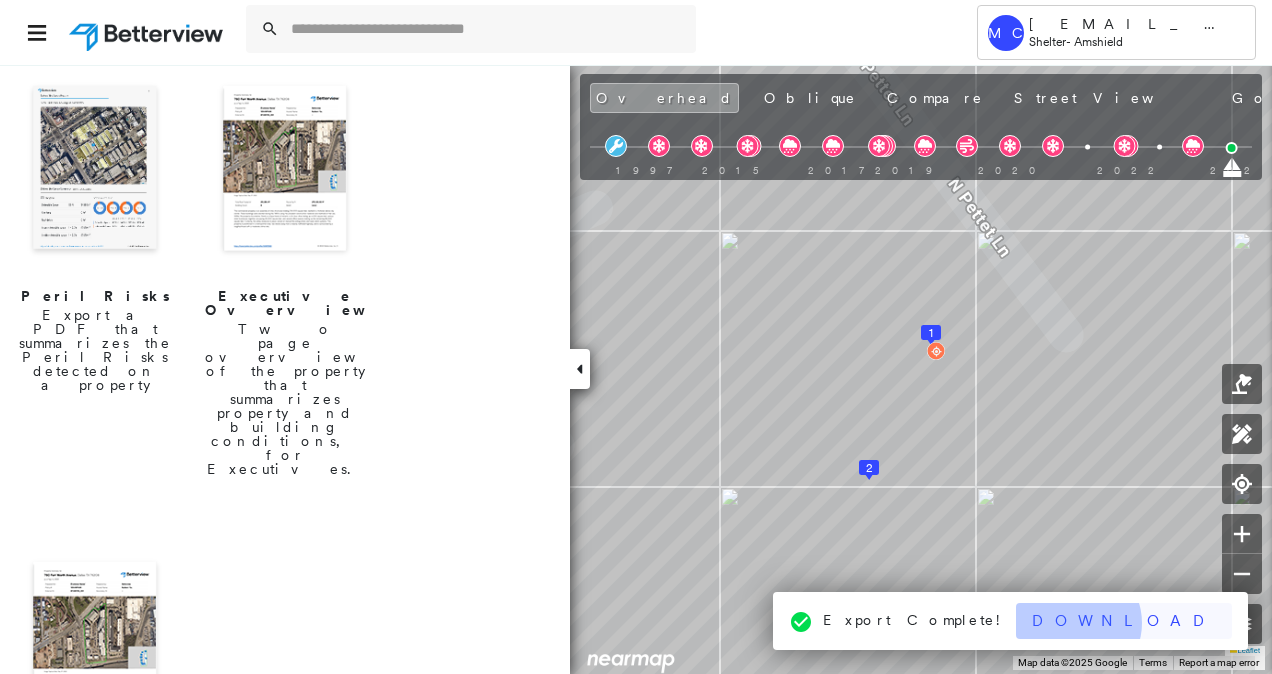 click on "Download" at bounding box center (1124, 621) 